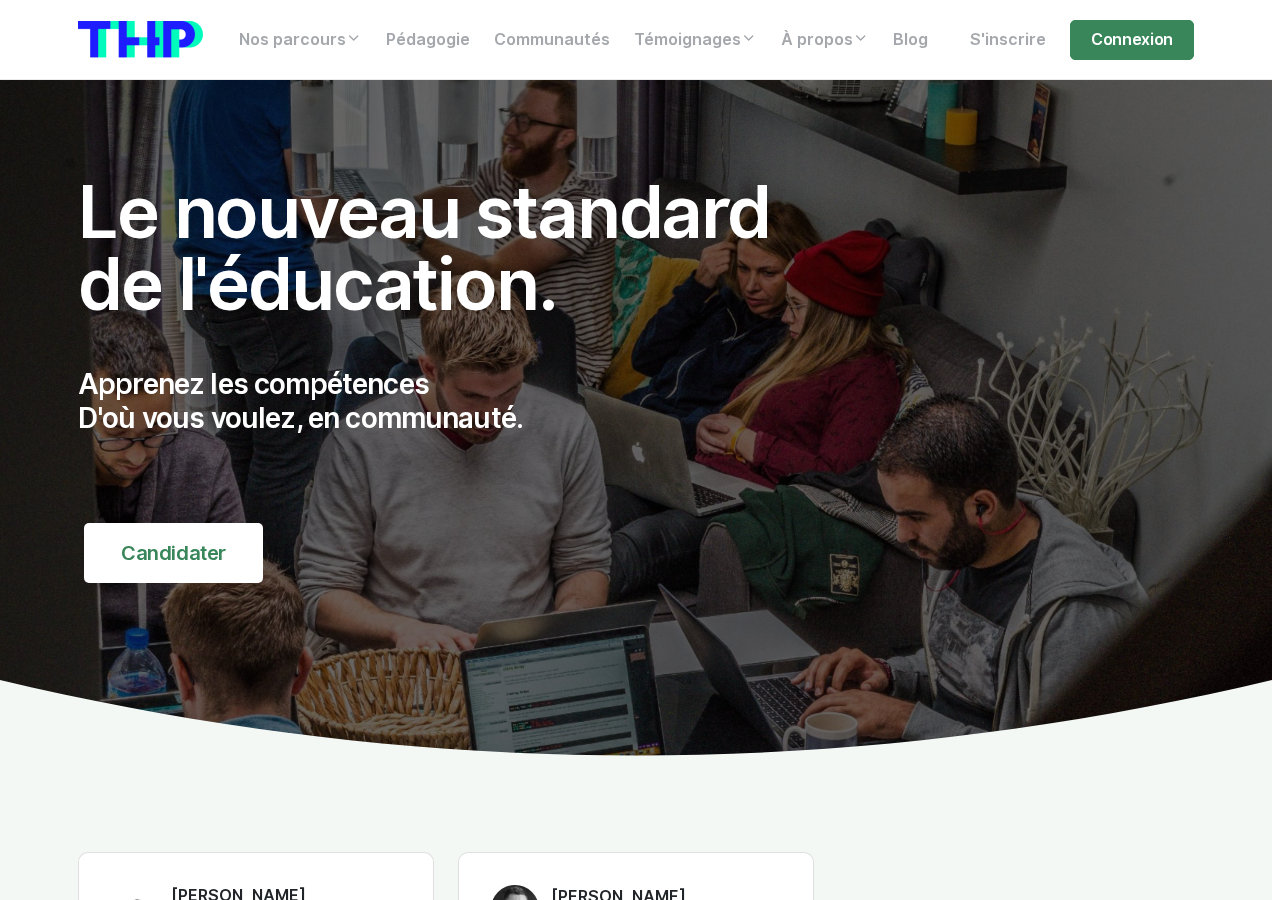 scroll, scrollTop: 0, scrollLeft: 0, axis: both 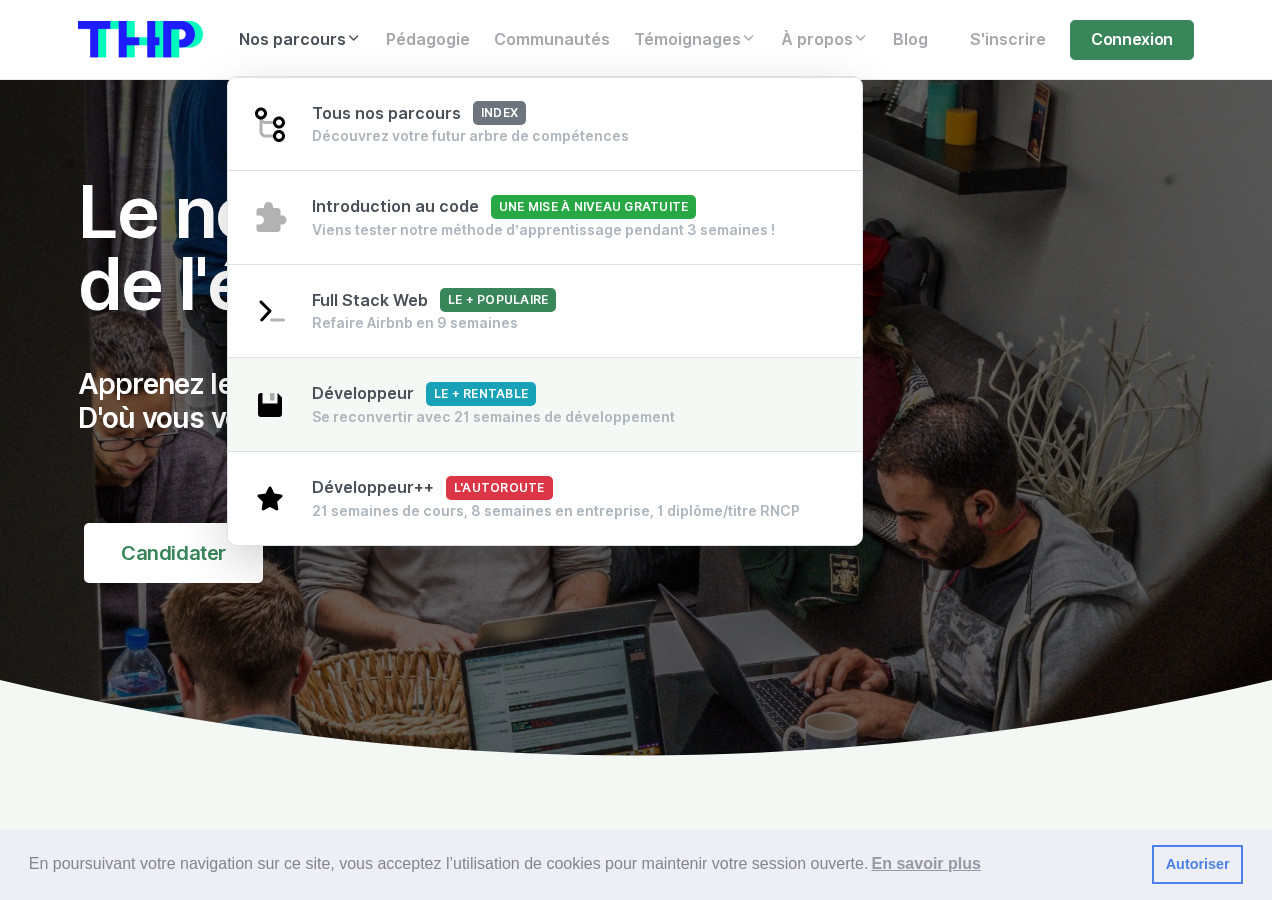 click on "Développeur
Le + rentable
Se reconvertir avec 21 semaines de développement" at bounding box center (545, 404) 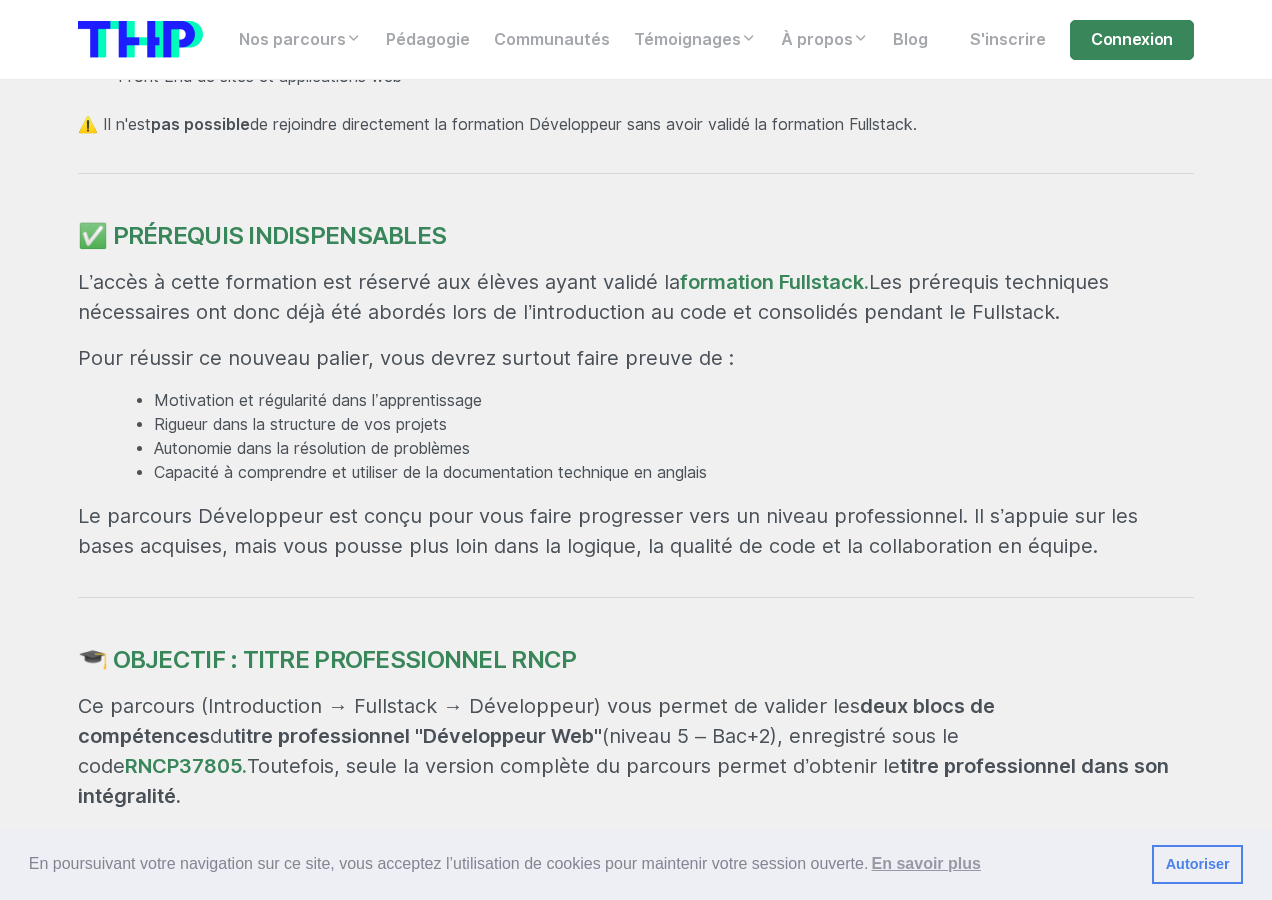 scroll, scrollTop: 1274, scrollLeft: 0, axis: vertical 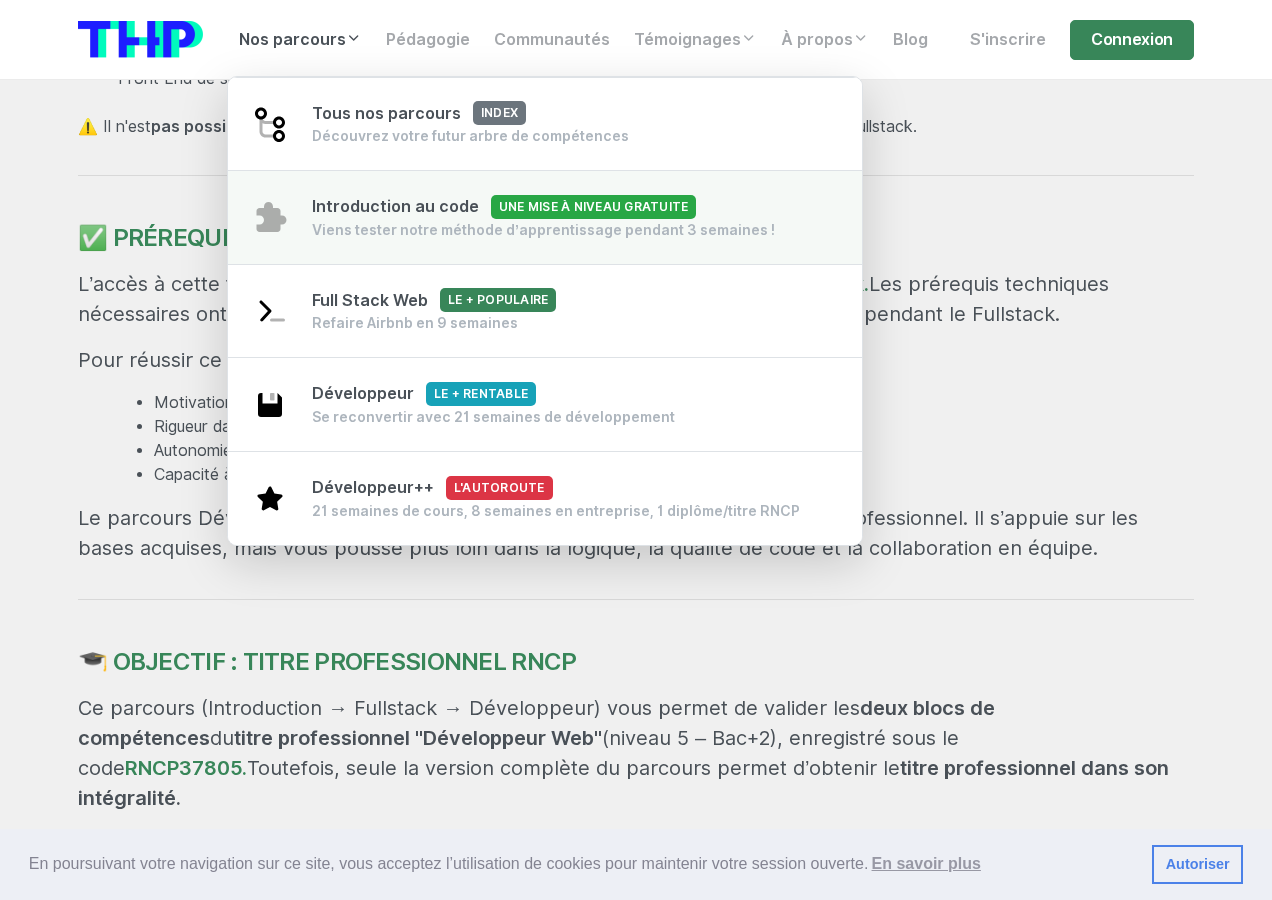 click on "Introduction au code
Une mise à niveau gratuite
Viens tester notre méthode d’apprentissage pendant 3 semaines !" at bounding box center (545, 217) 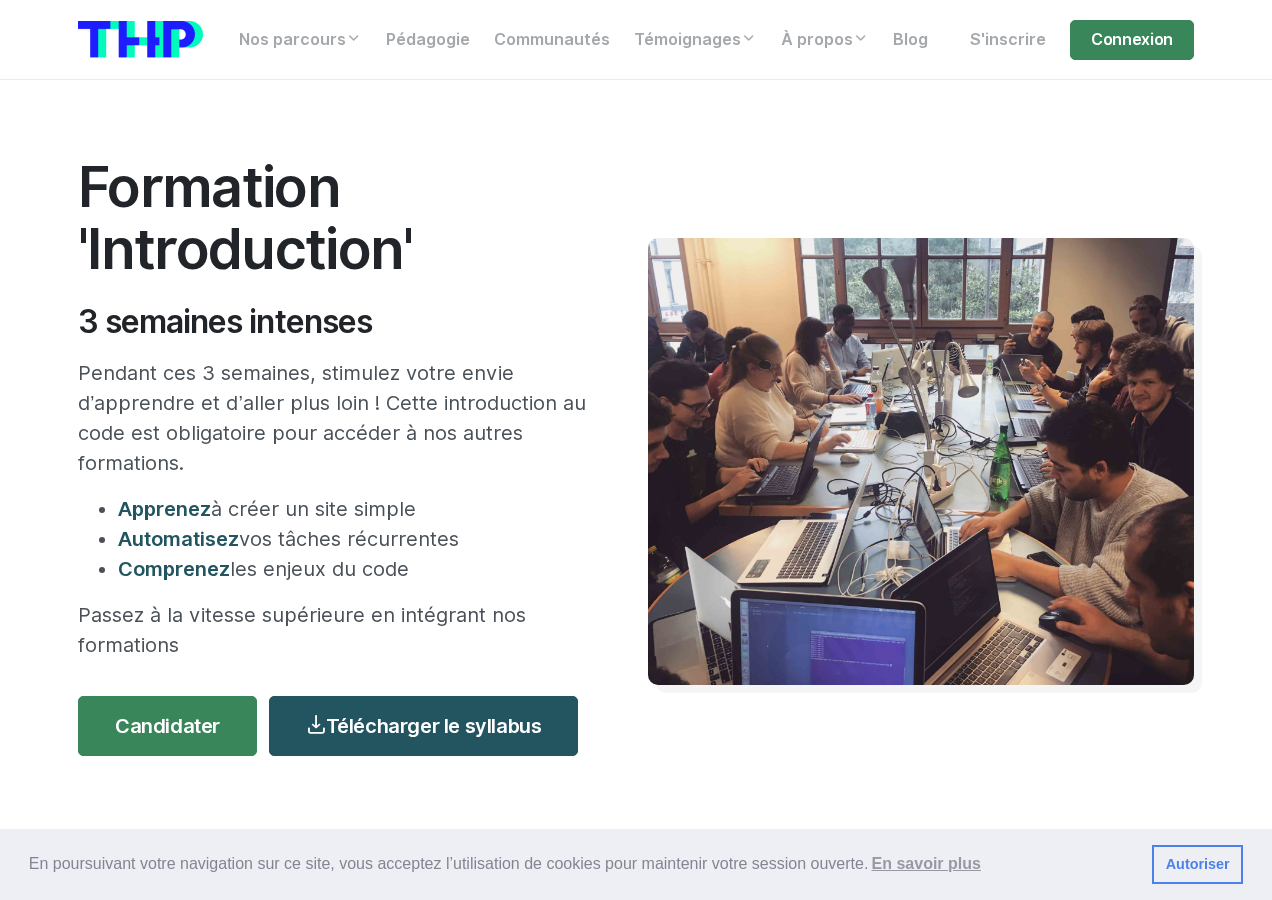 scroll, scrollTop: 0, scrollLeft: 0, axis: both 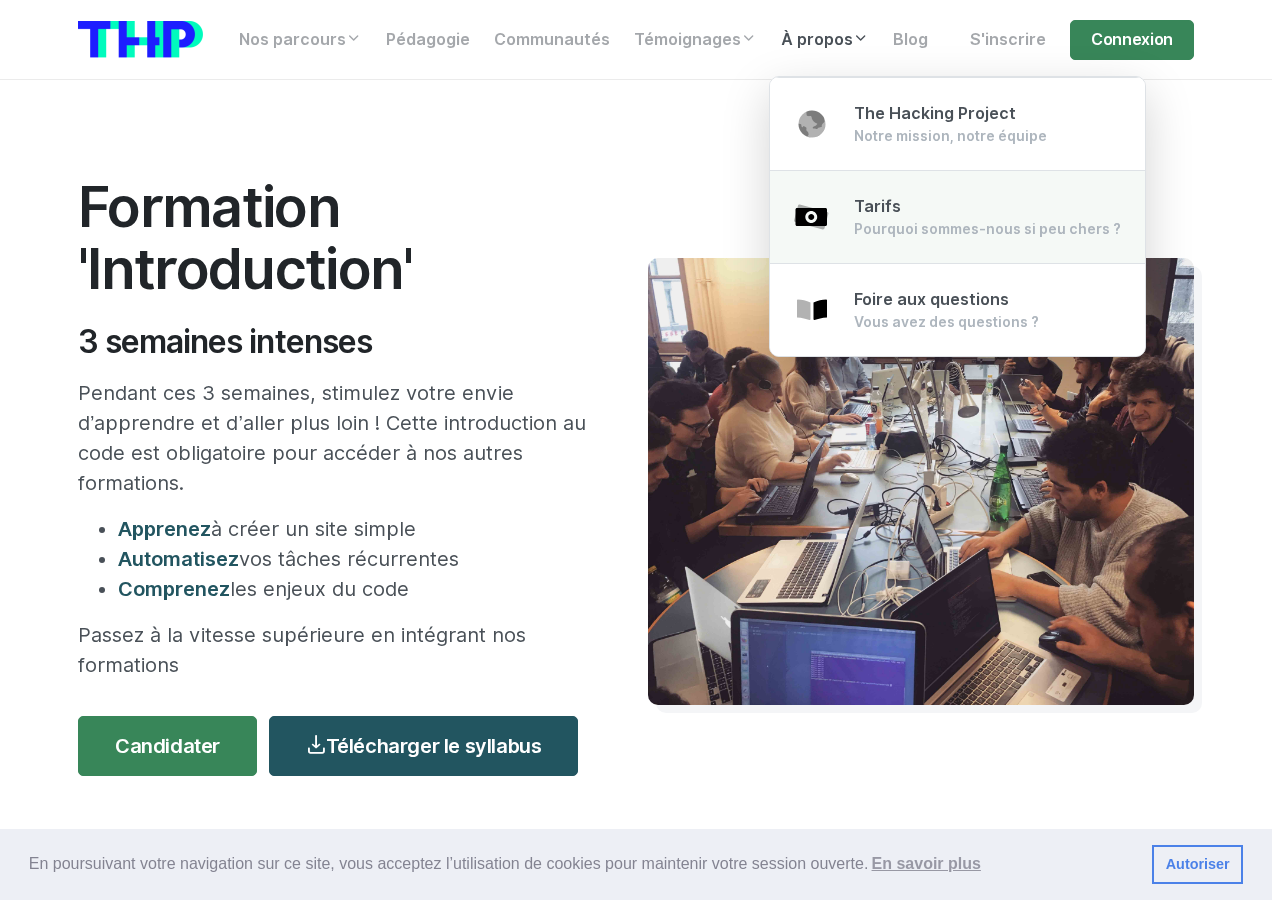 click on "Tarifs
Pourquoi sommes-nous si peu chers ?" at bounding box center (957, 217) 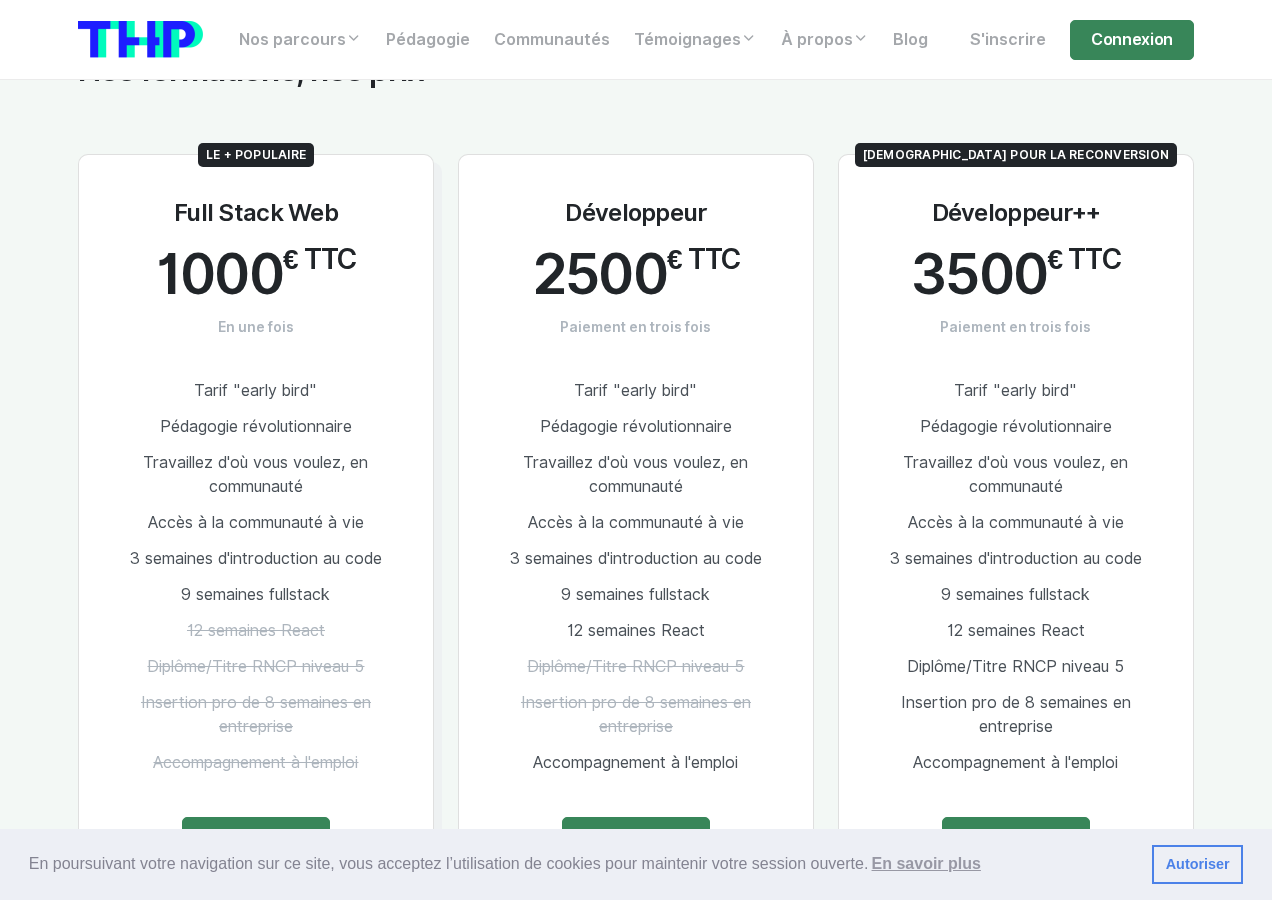 scroll, scrollTop: 2537, scrollLeft: 0, axis: vertical 